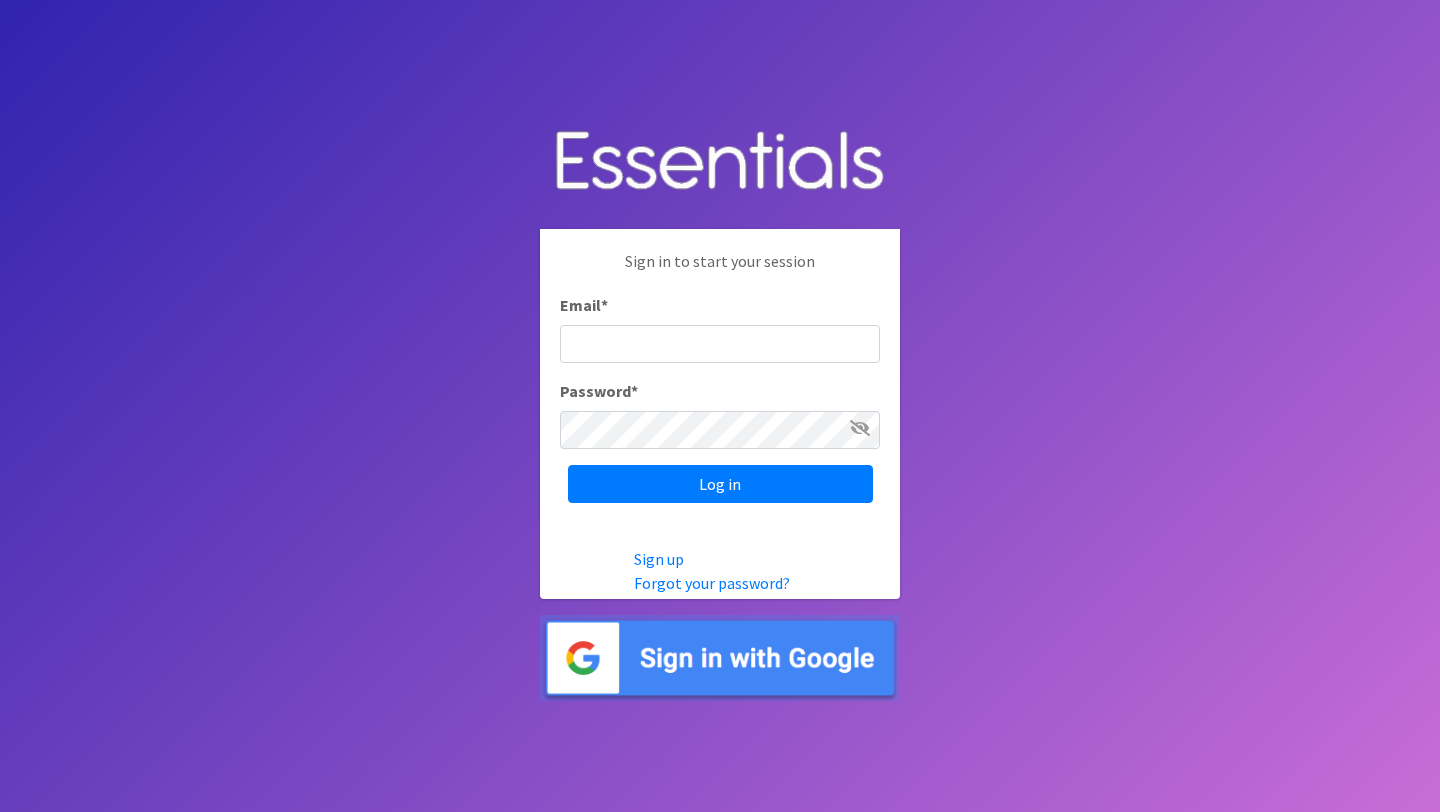 scroll, scrollTop: 0, scrollLeft: 0, axis: both 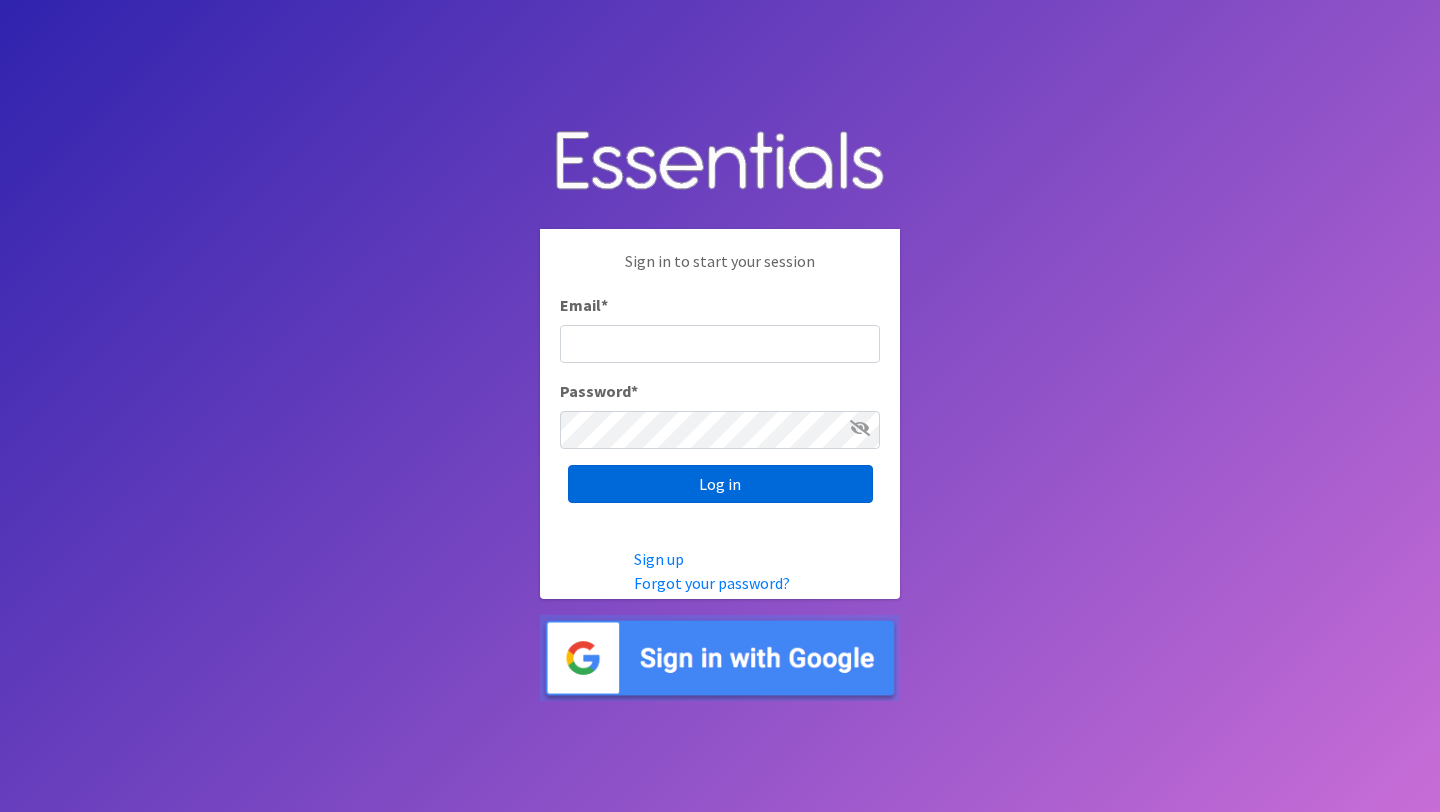 type on "[EMAIL_ADDRESS][DOMAIN_NAME]" 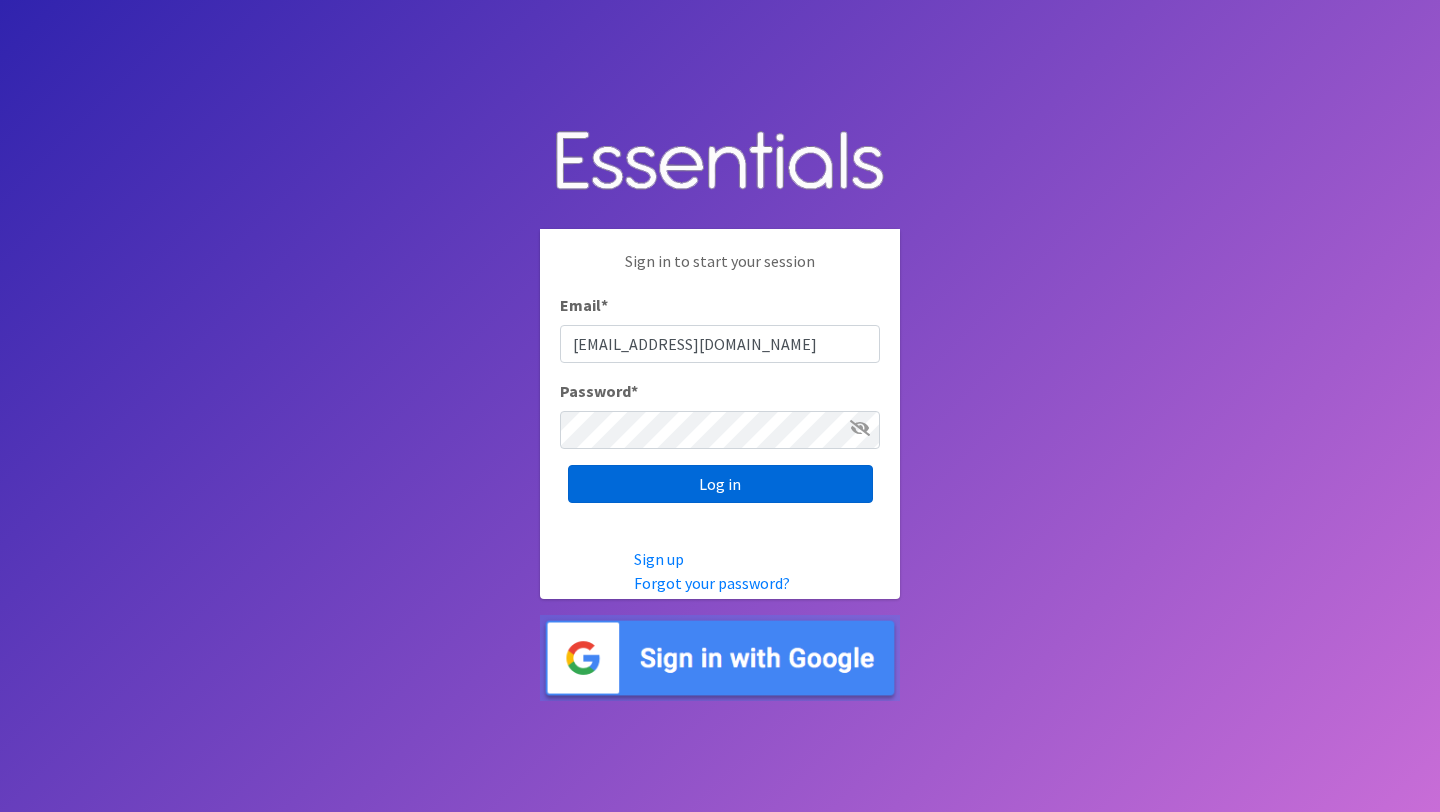 click on "Log in" at bounding box center [720, 484] 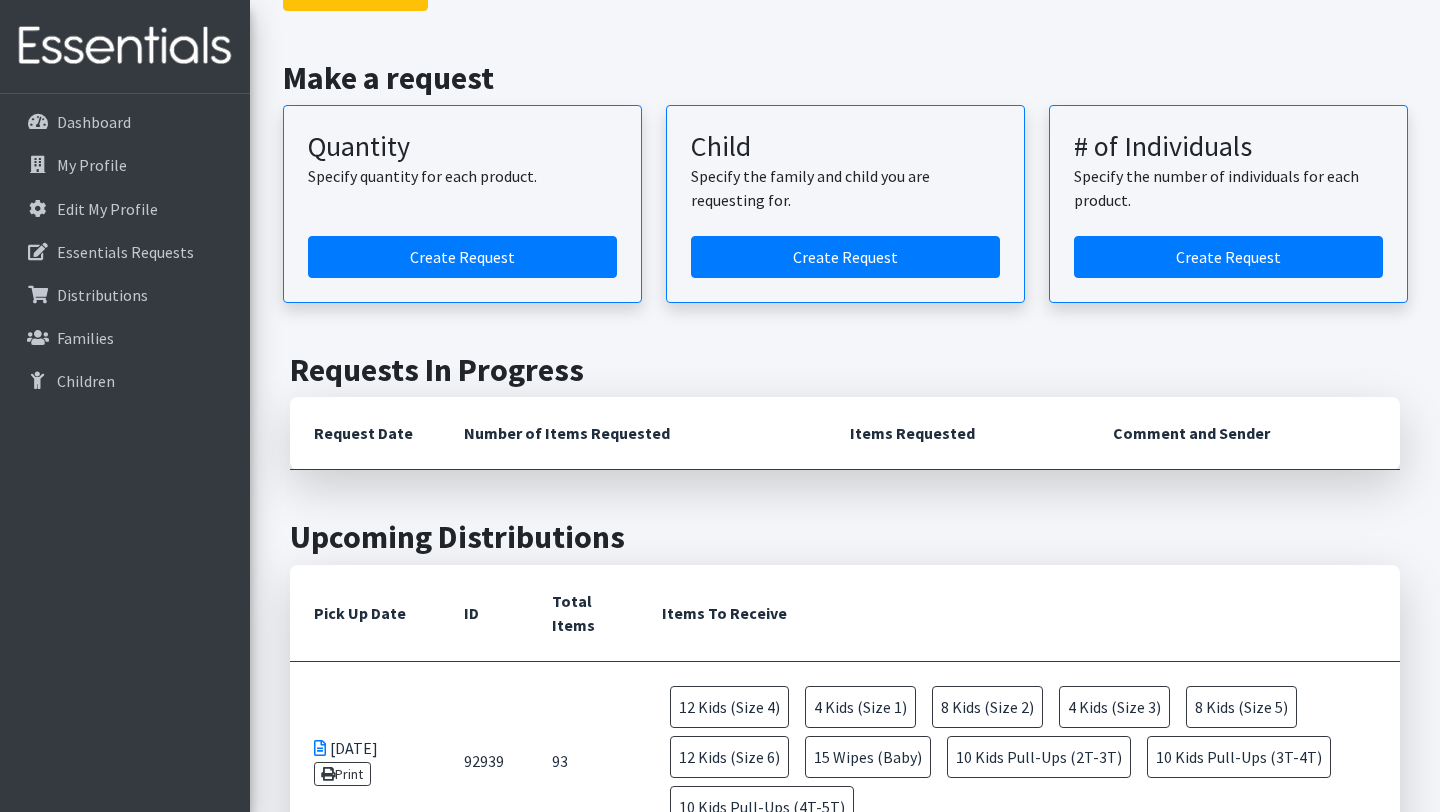 scroll, scrollTop: 100, scrollLeft: 0, axis: vertical 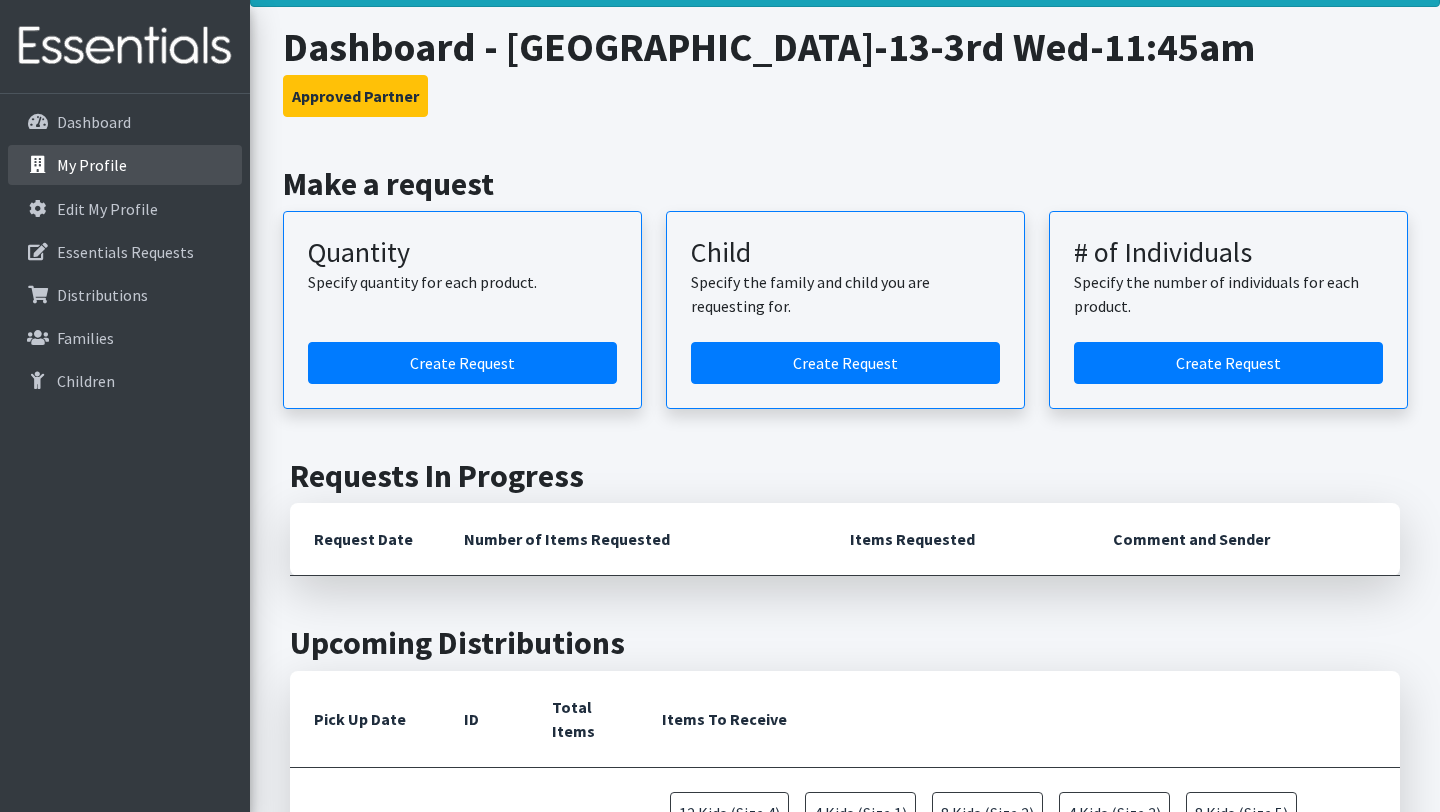 click on "My Profile" at bounding box center (125, 165) 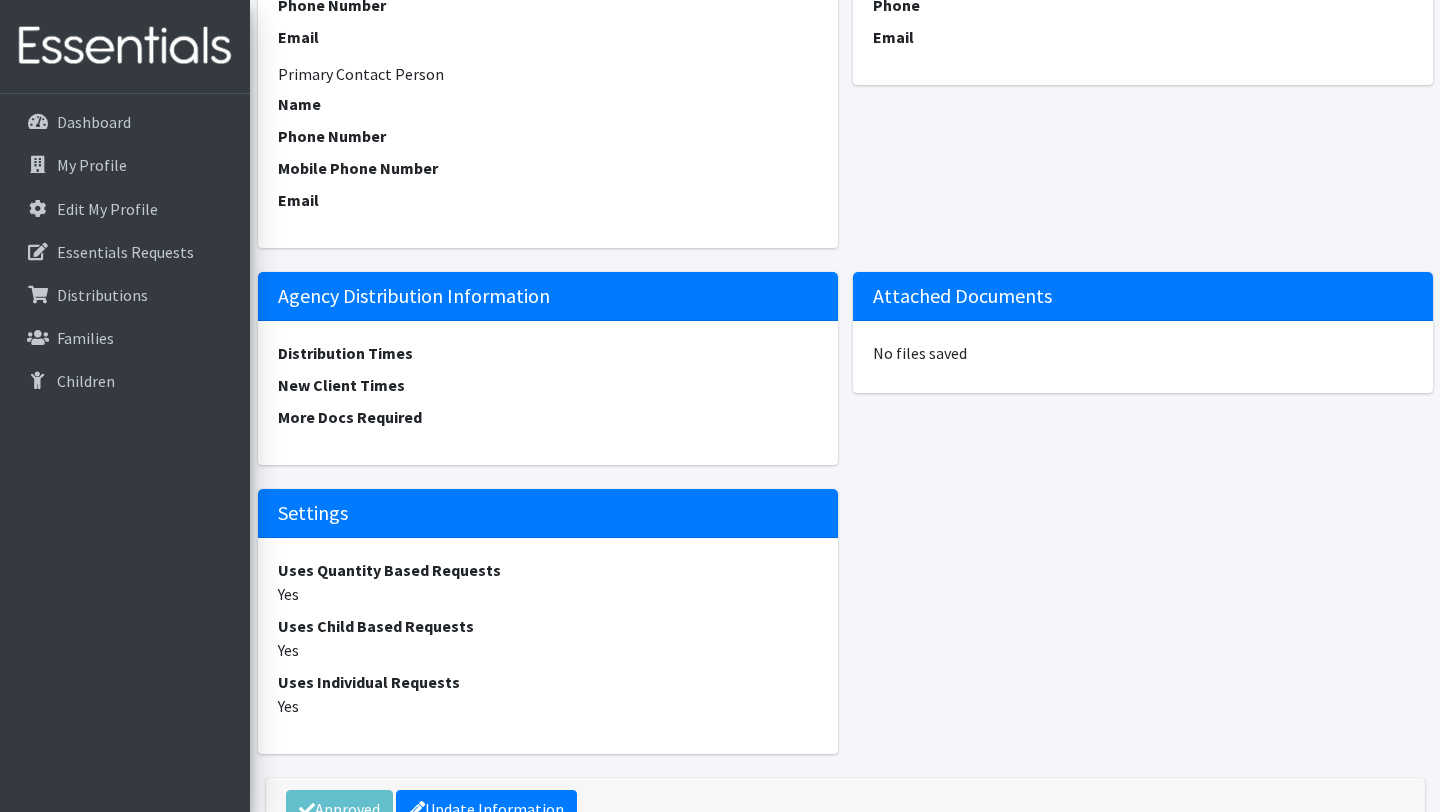 scroll, scrollTop: 1014, scrollLeft: 0, axis: vertical 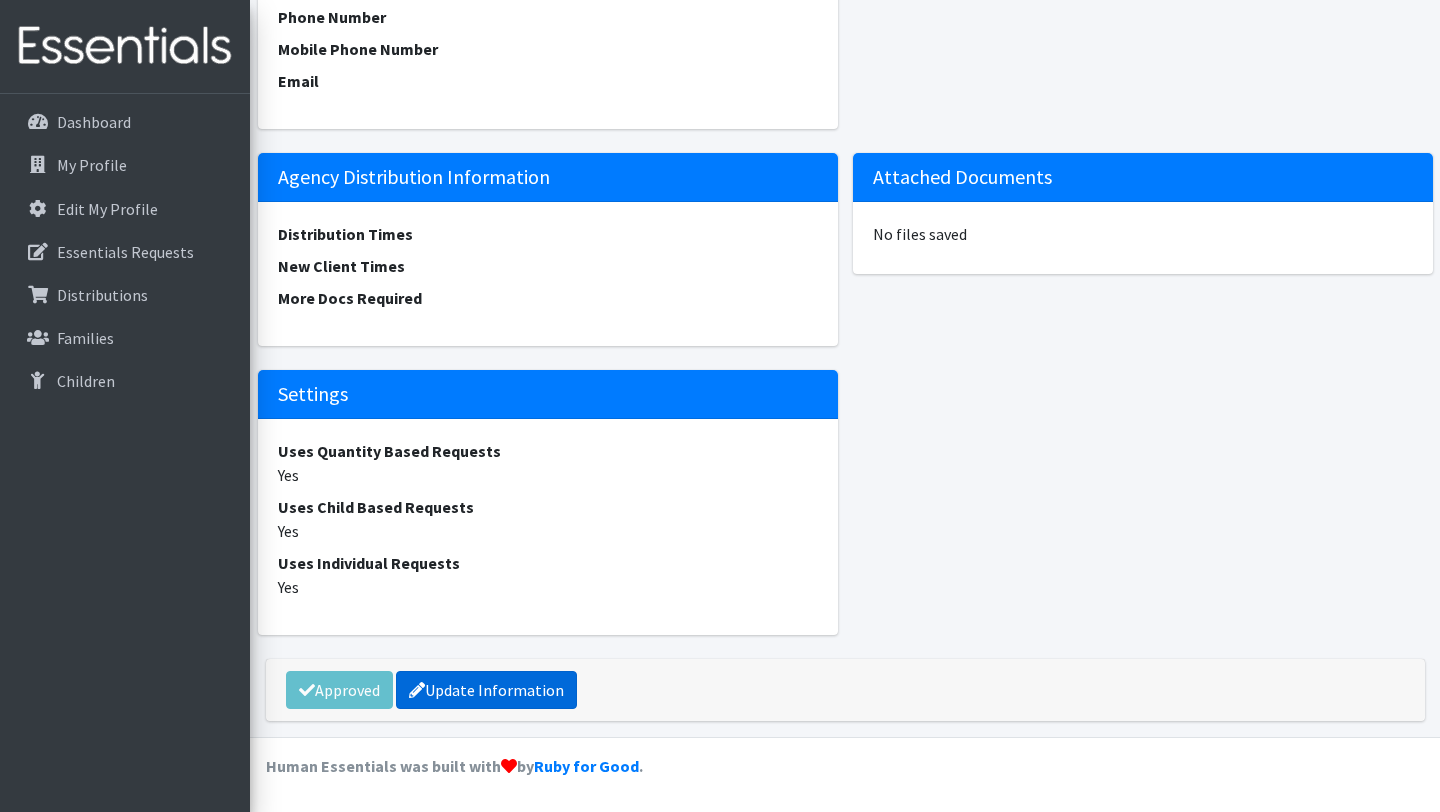 click on "Update Information" at bounding box center [486, 690] 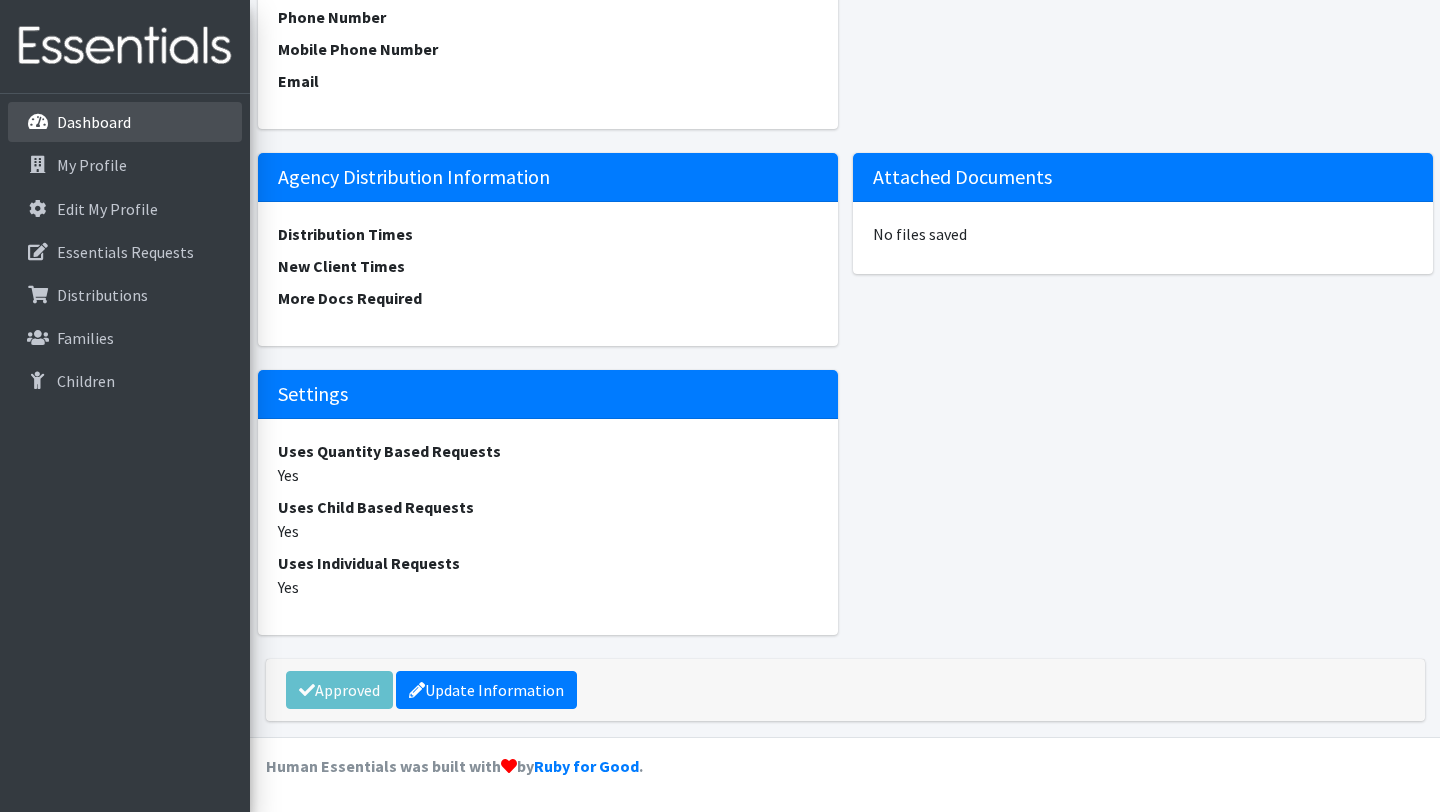 click on "Dashboard" at bounding box center [94, 122] 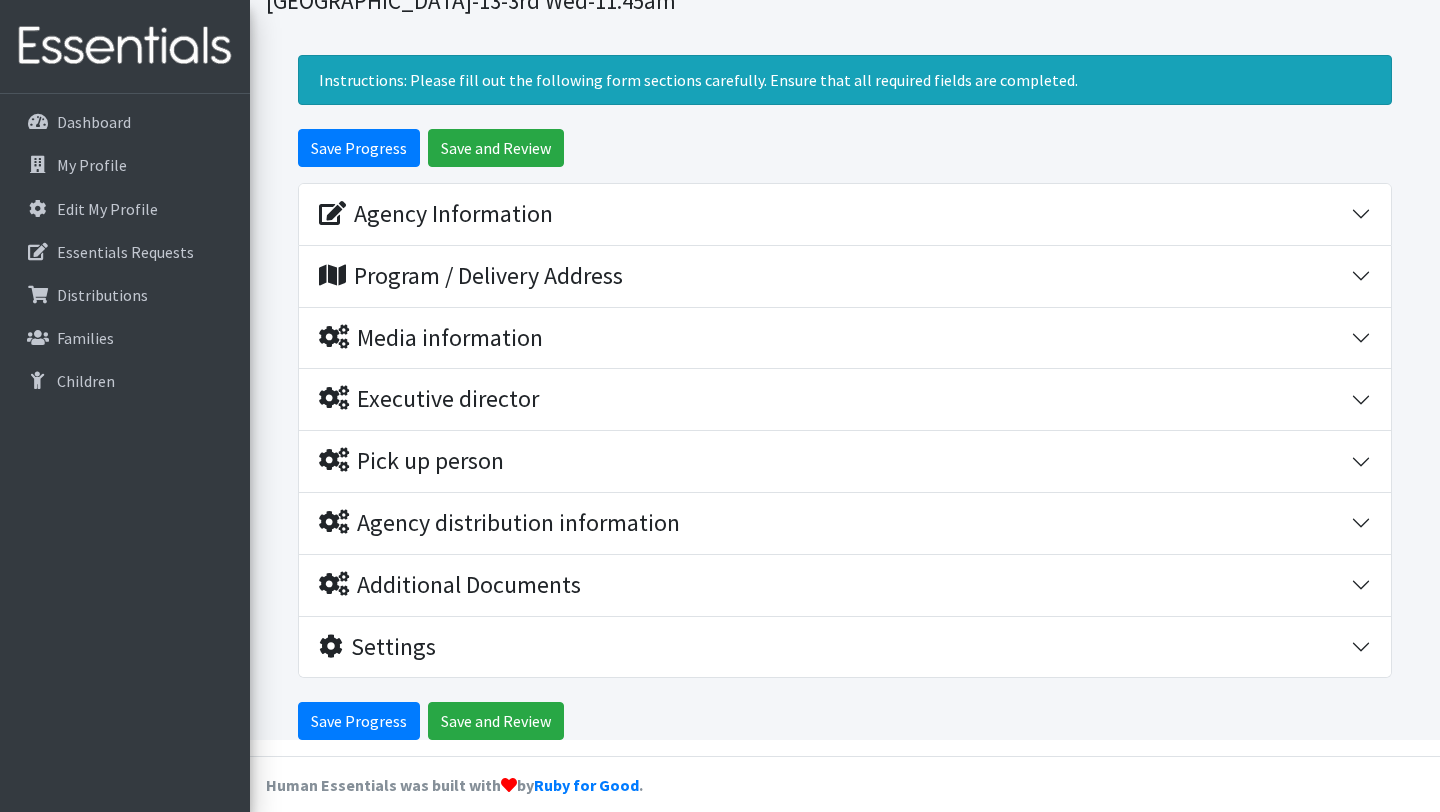 scroll, scrollTop: 135, scrollLeft: 0, axis: vertical 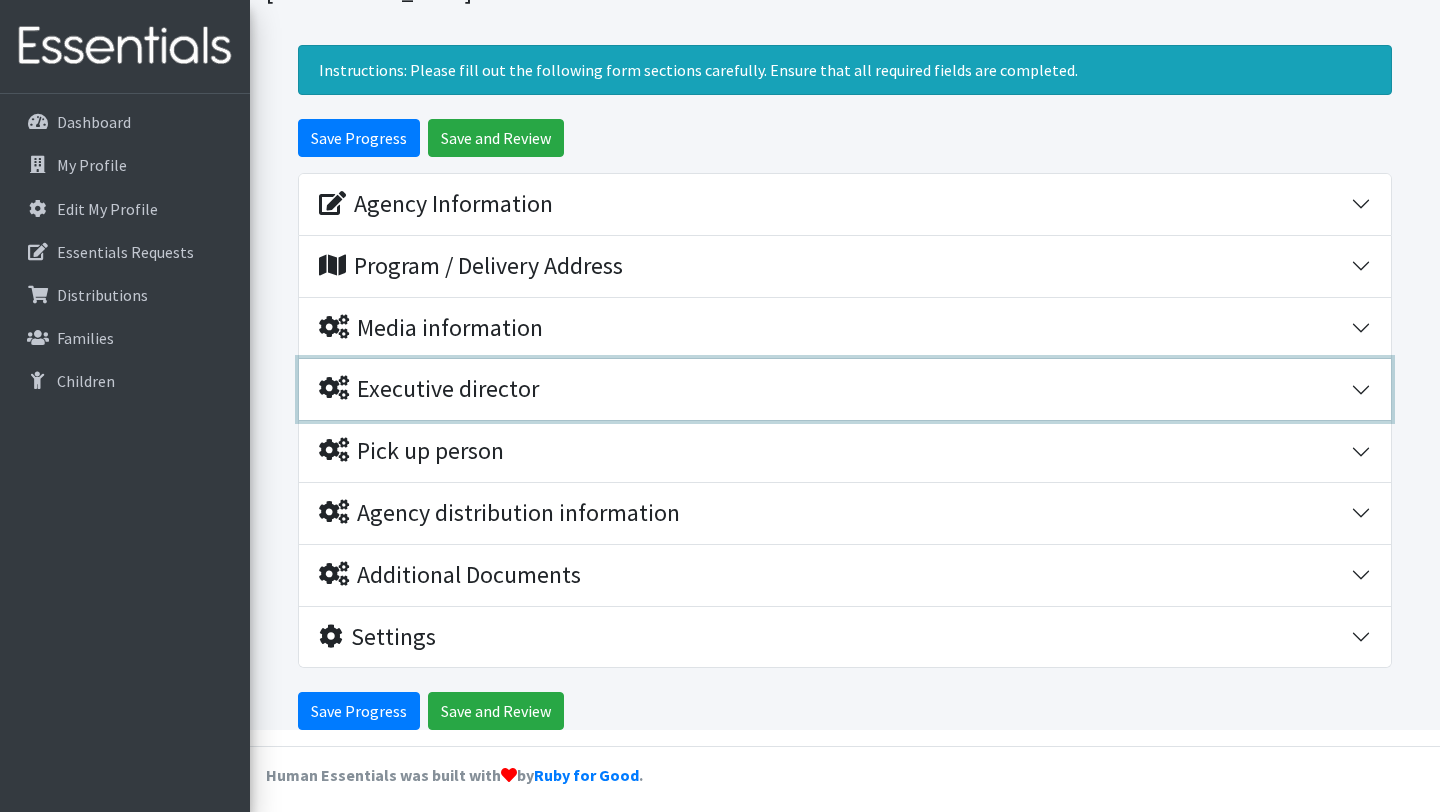 click on "Executive director" at bounding box center [429, 389] 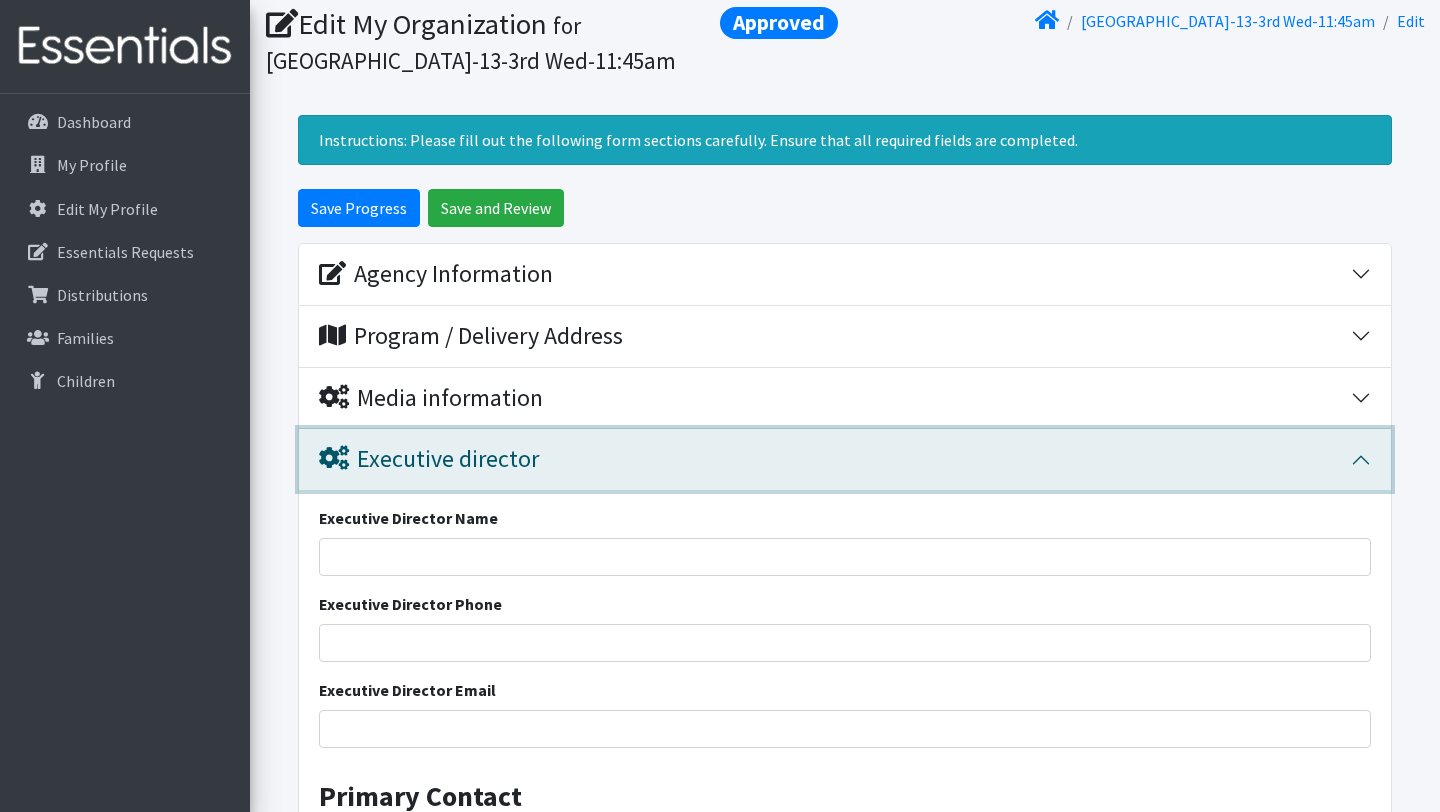 scroll, scrollTop: 50, scrollLeft: 0, axis: vertical 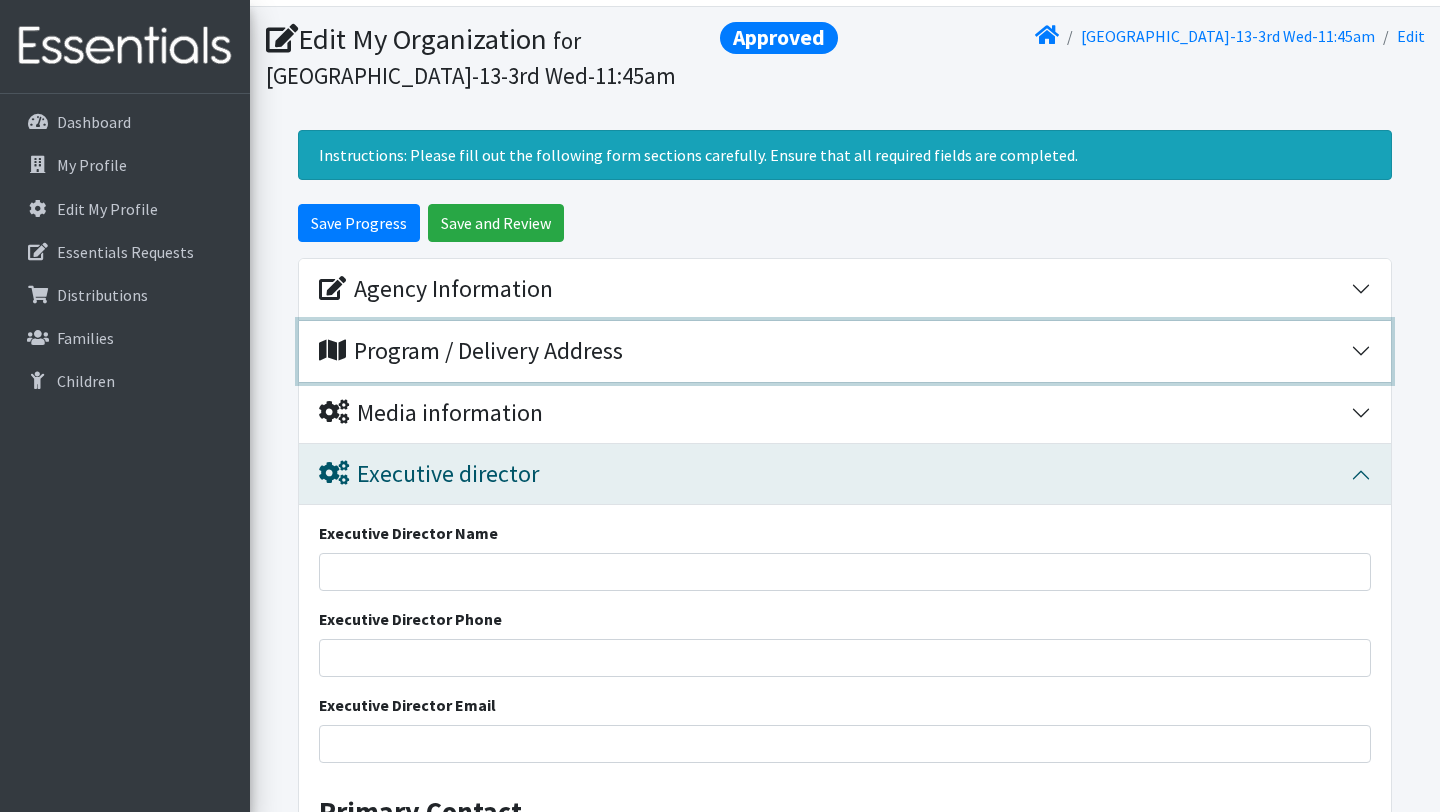 click on "Program / Delivery Address" at bounding box center [845, 351] 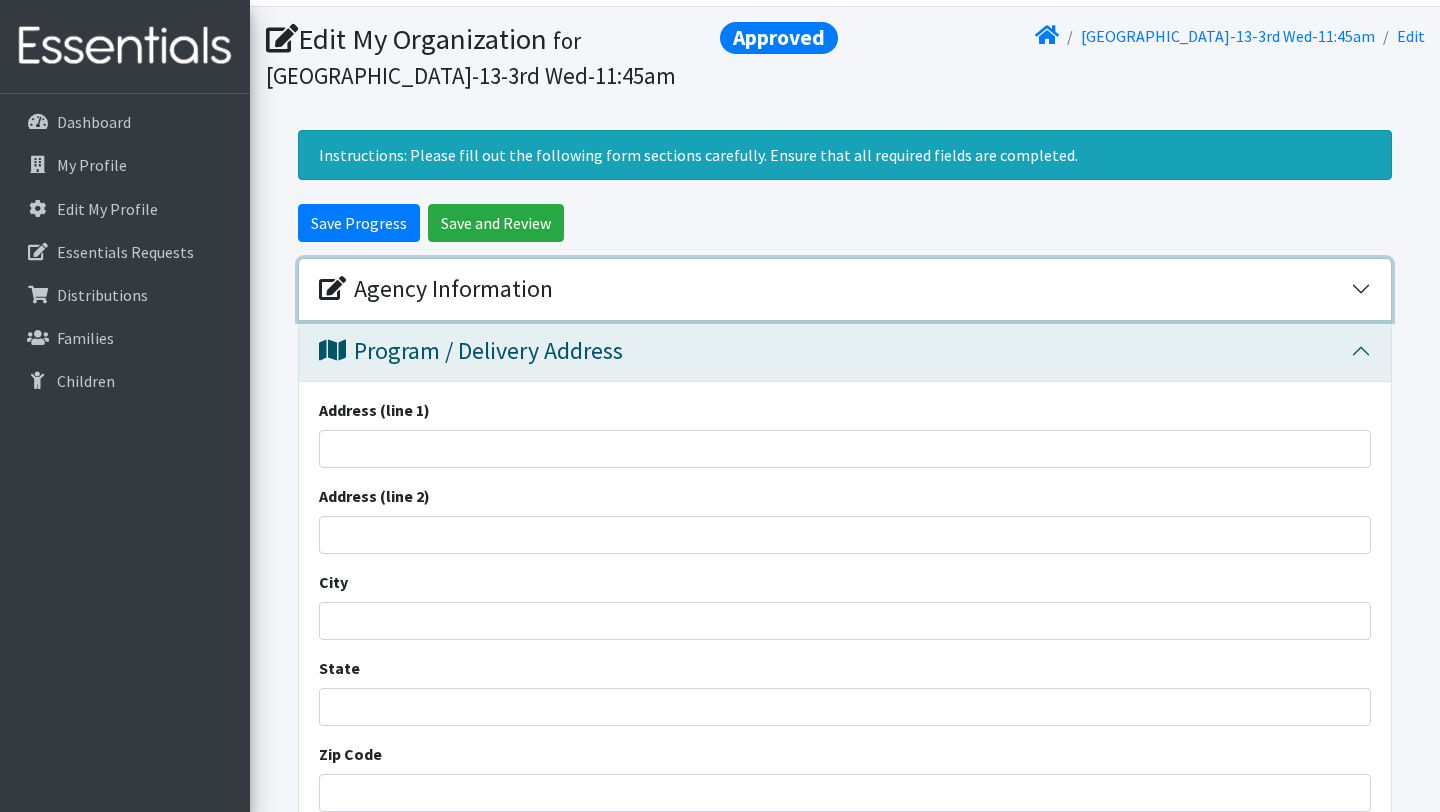 click on "Agency Information" at bounding box center (436, 289) 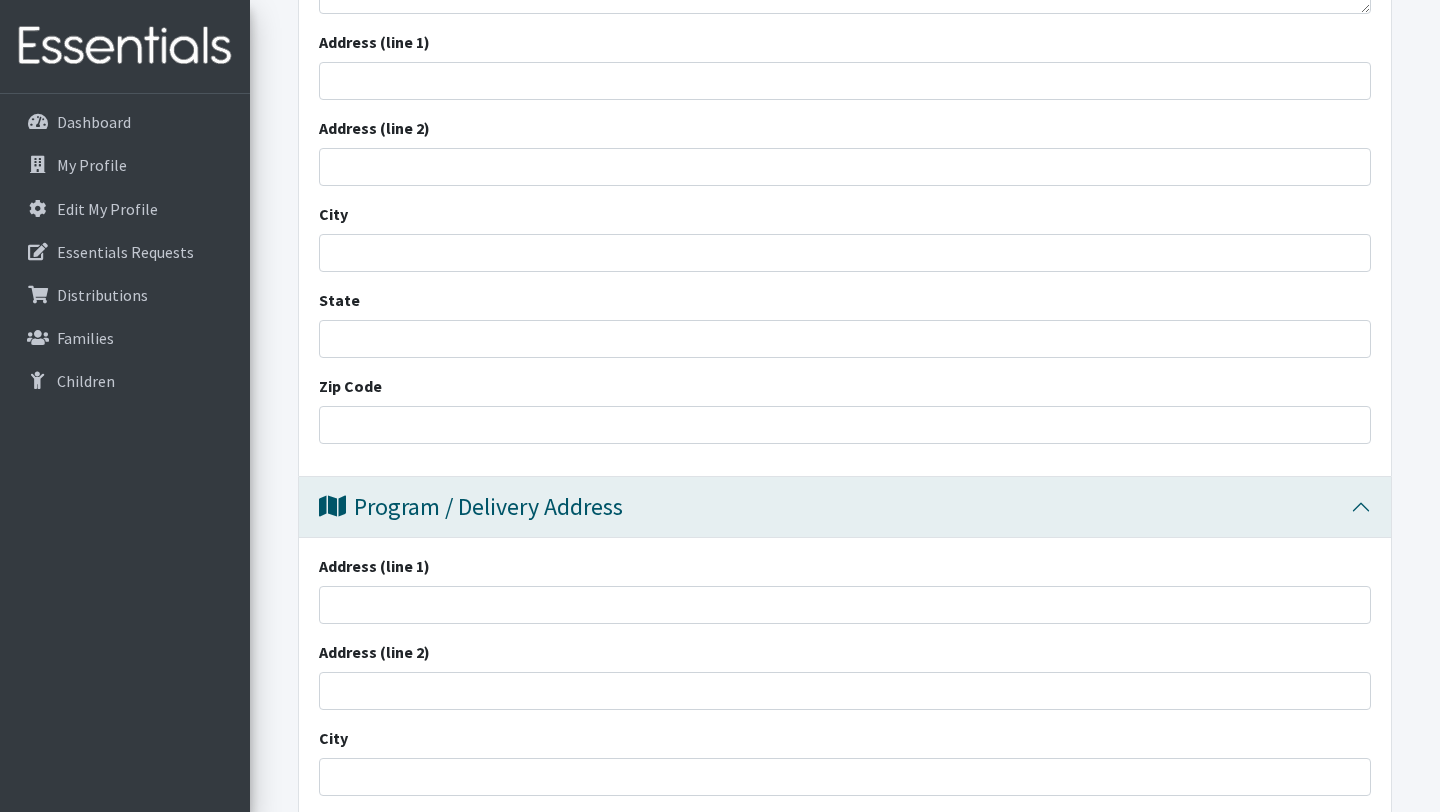 scroll, scrollTop: 834, scrollLeft: 0, axis: vertical 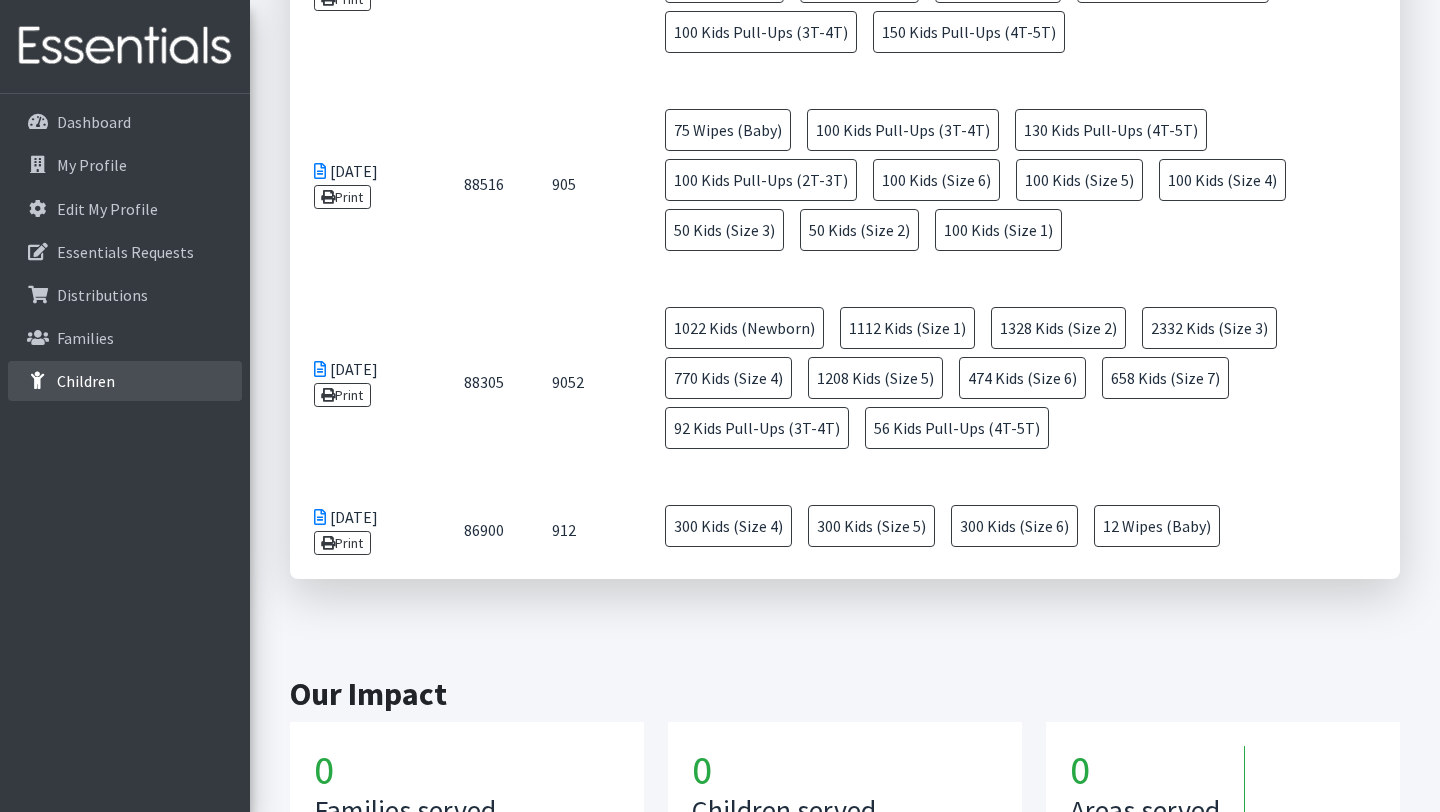 click on "Children" at bounding box center (125, 381) 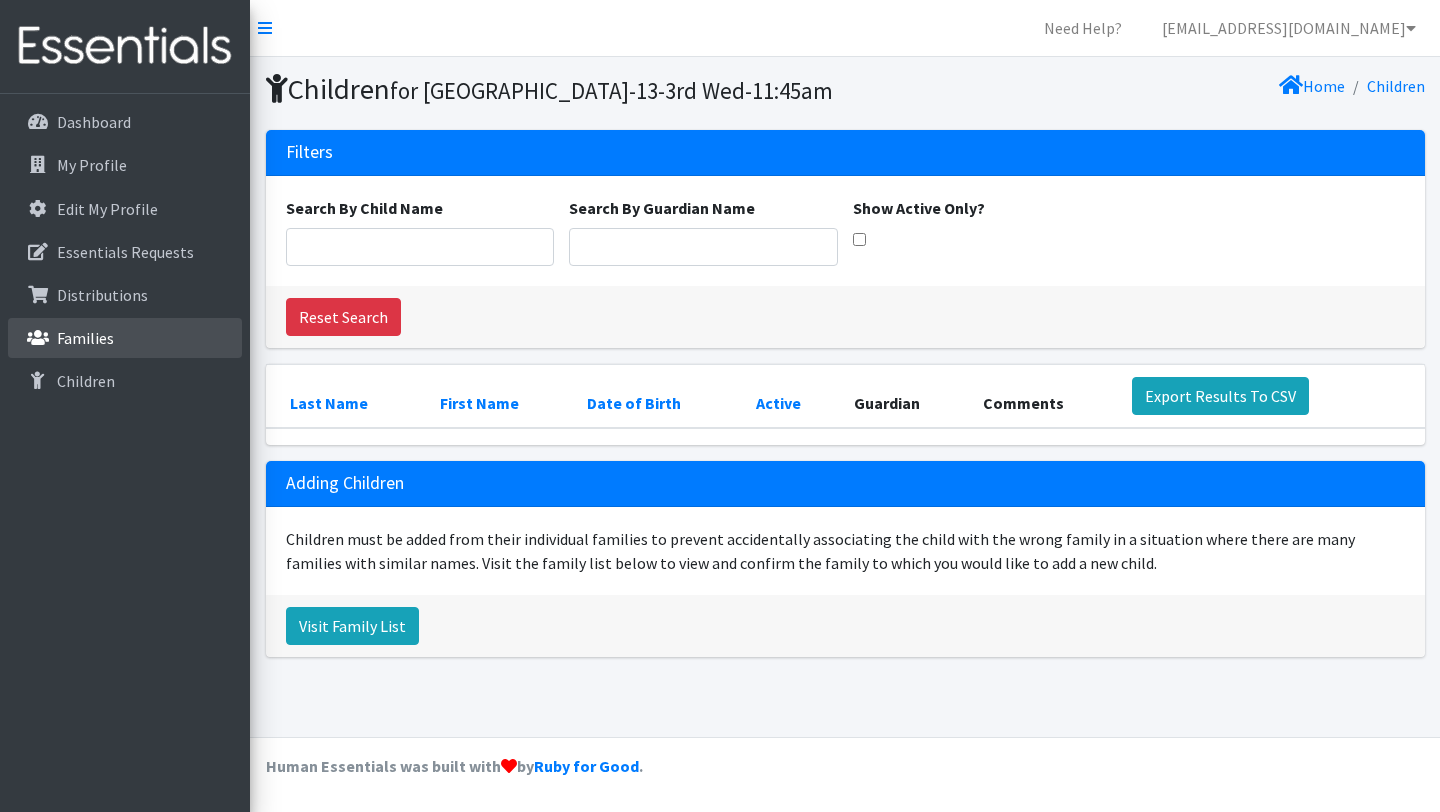scroll, scrollTop: 0, scrollLeft: 0, axis: both 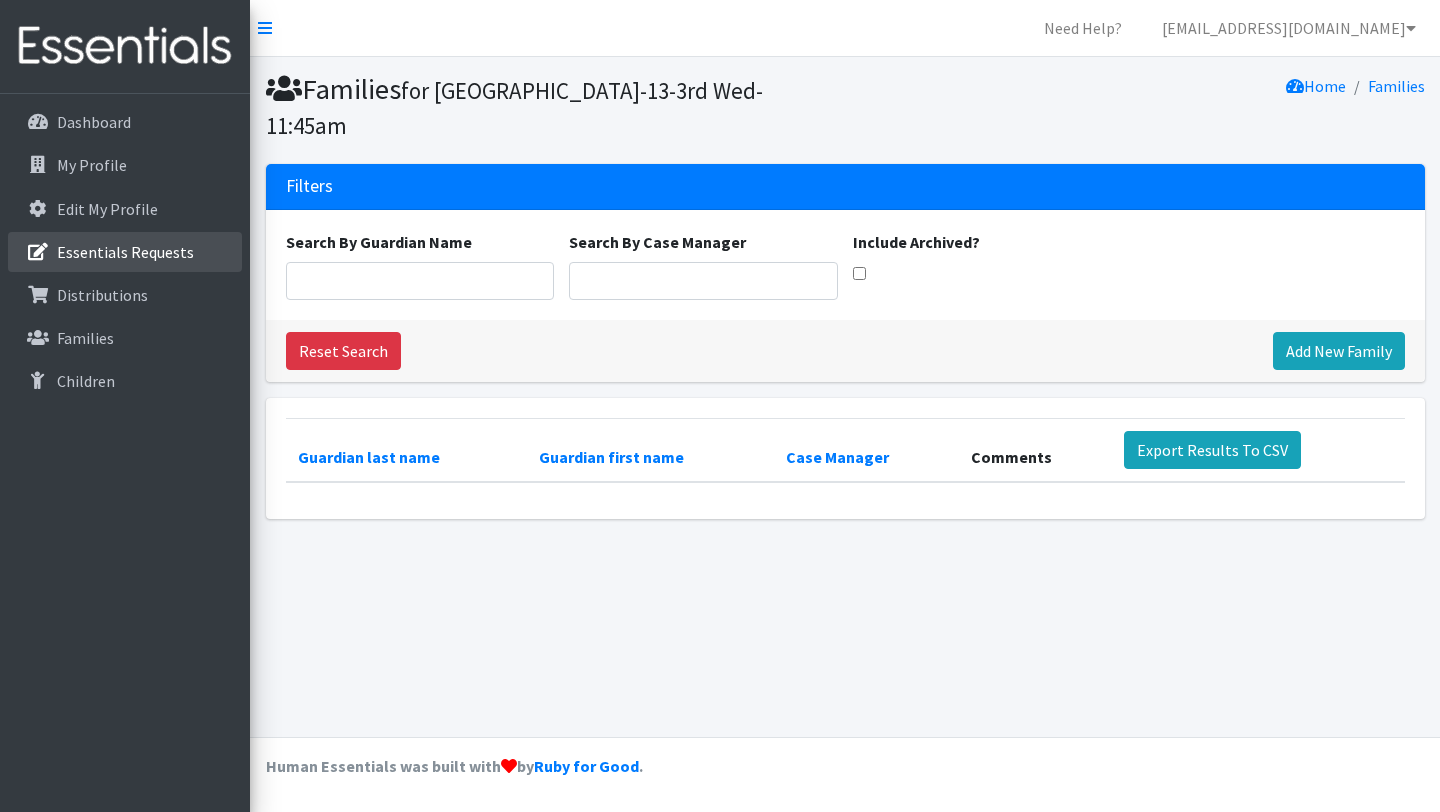 click on "Essentials Requests" at bounding box center [125, 252] 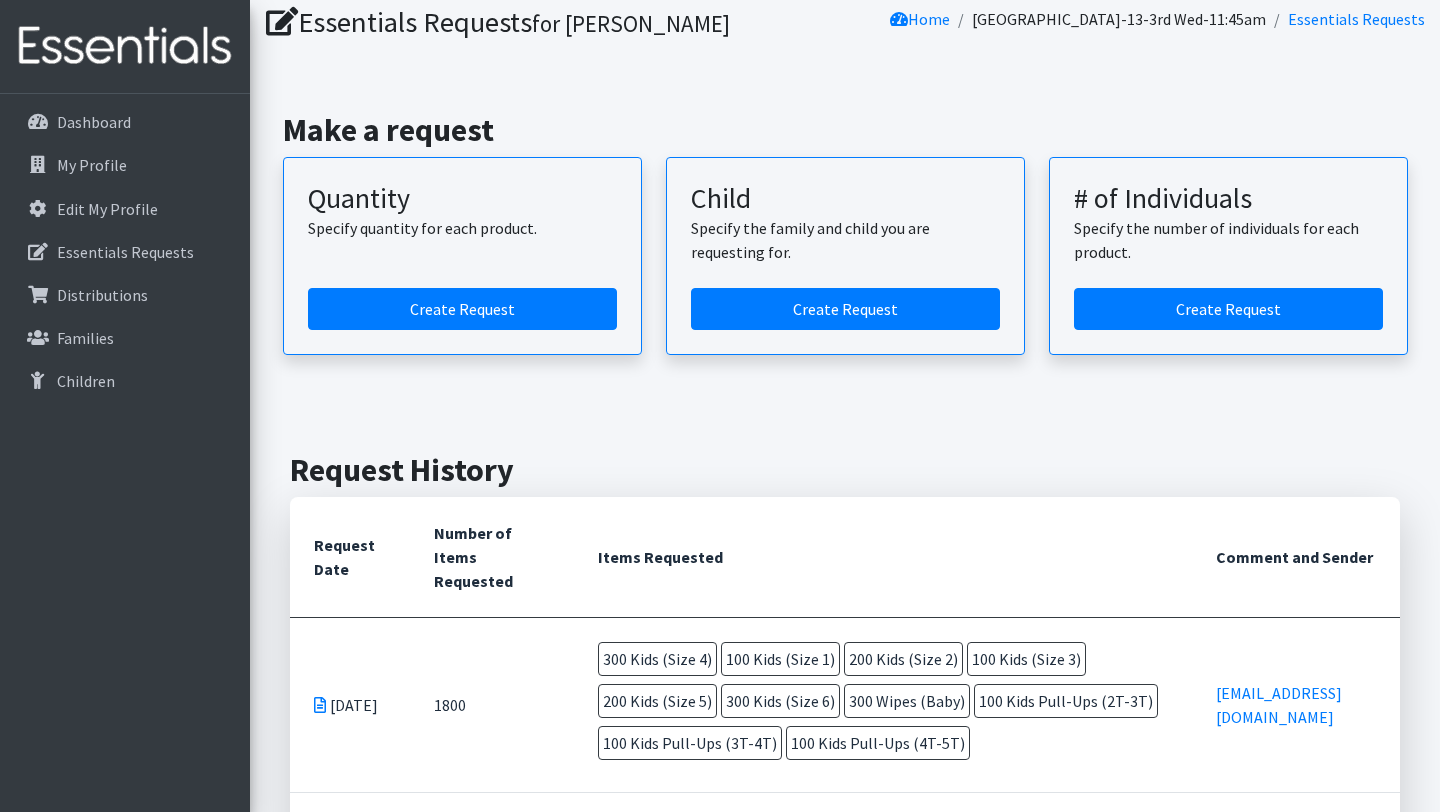 scroll, scrollTop: 0, scrollLeft: 0, axis: both 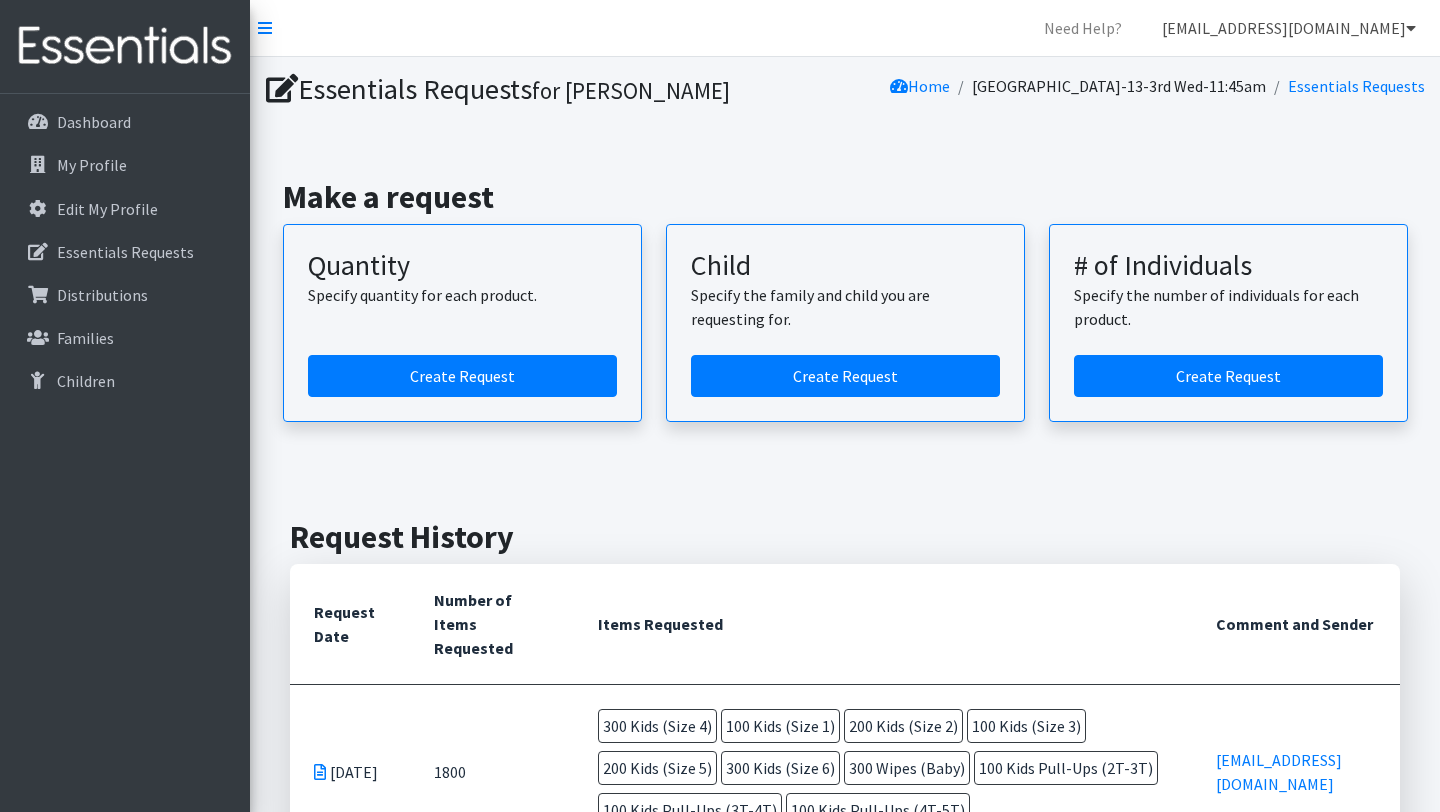 click on "[EMAIL_ADDRESS][DOMAIN_NAME]" at bounding box center [1289, 28] 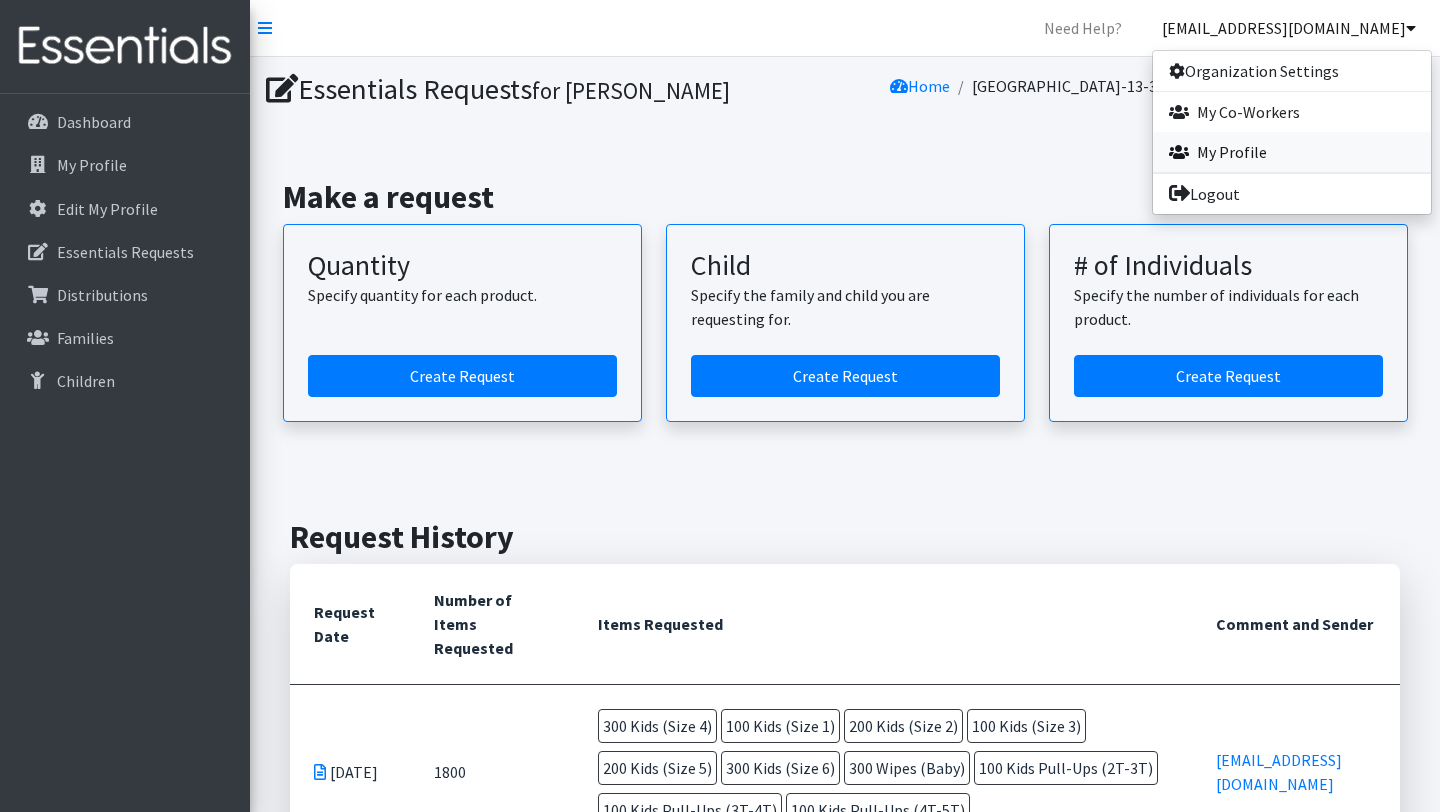 click on "My Profile" at bounding box center (1292, 152) 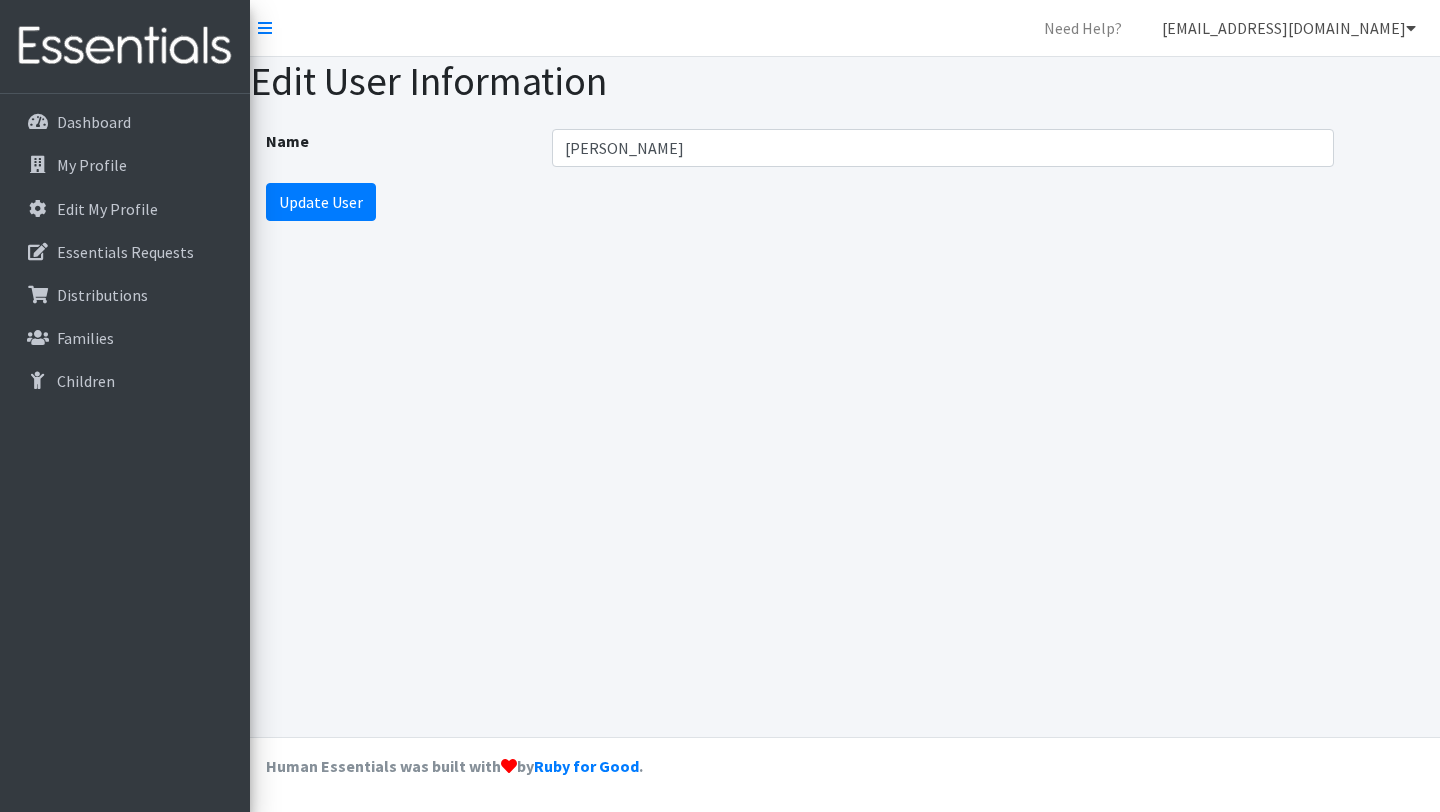 scroll, scrollTop: 0, scrollLeft: 0, axis: both 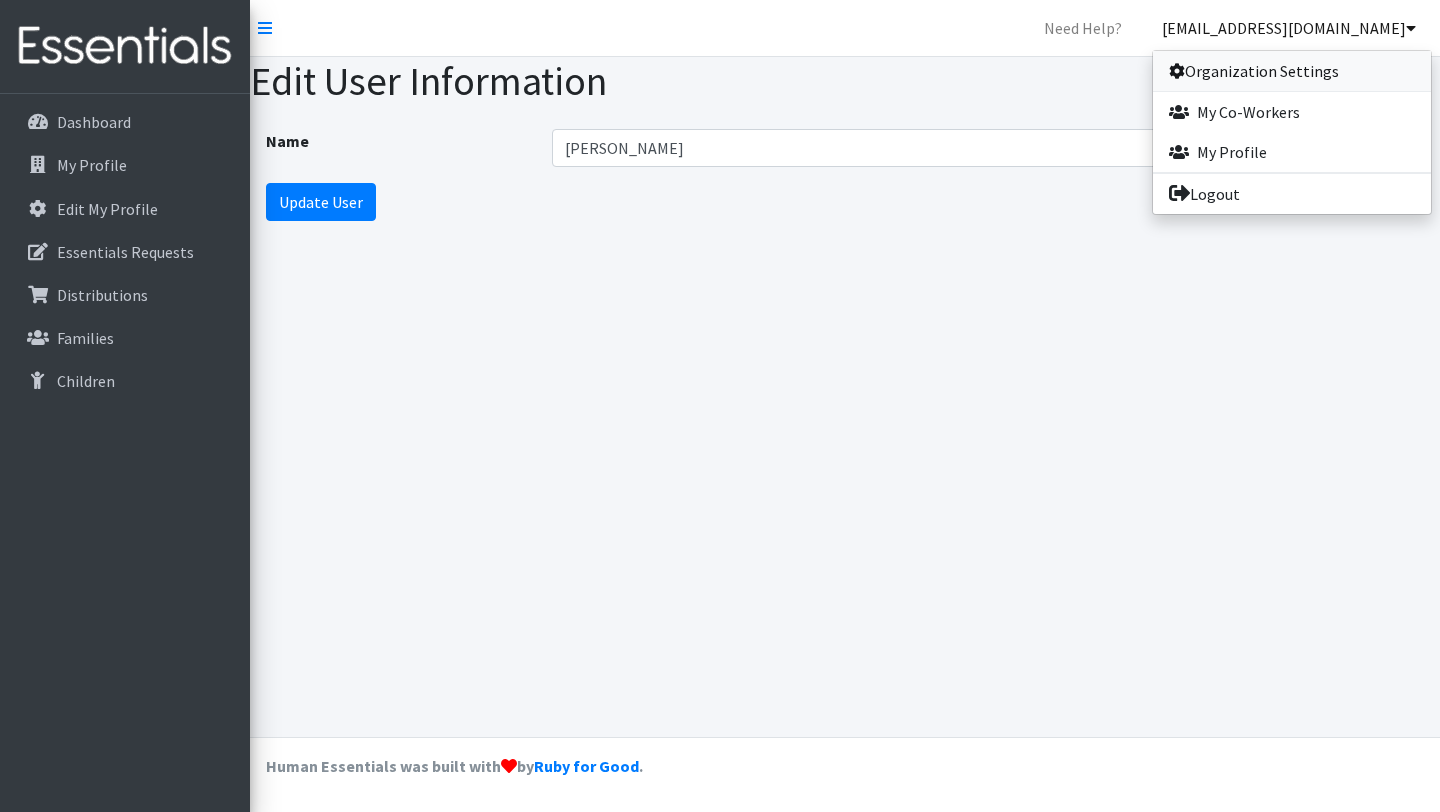 click on "Organization Settings" at bounding box center (1292, 71) 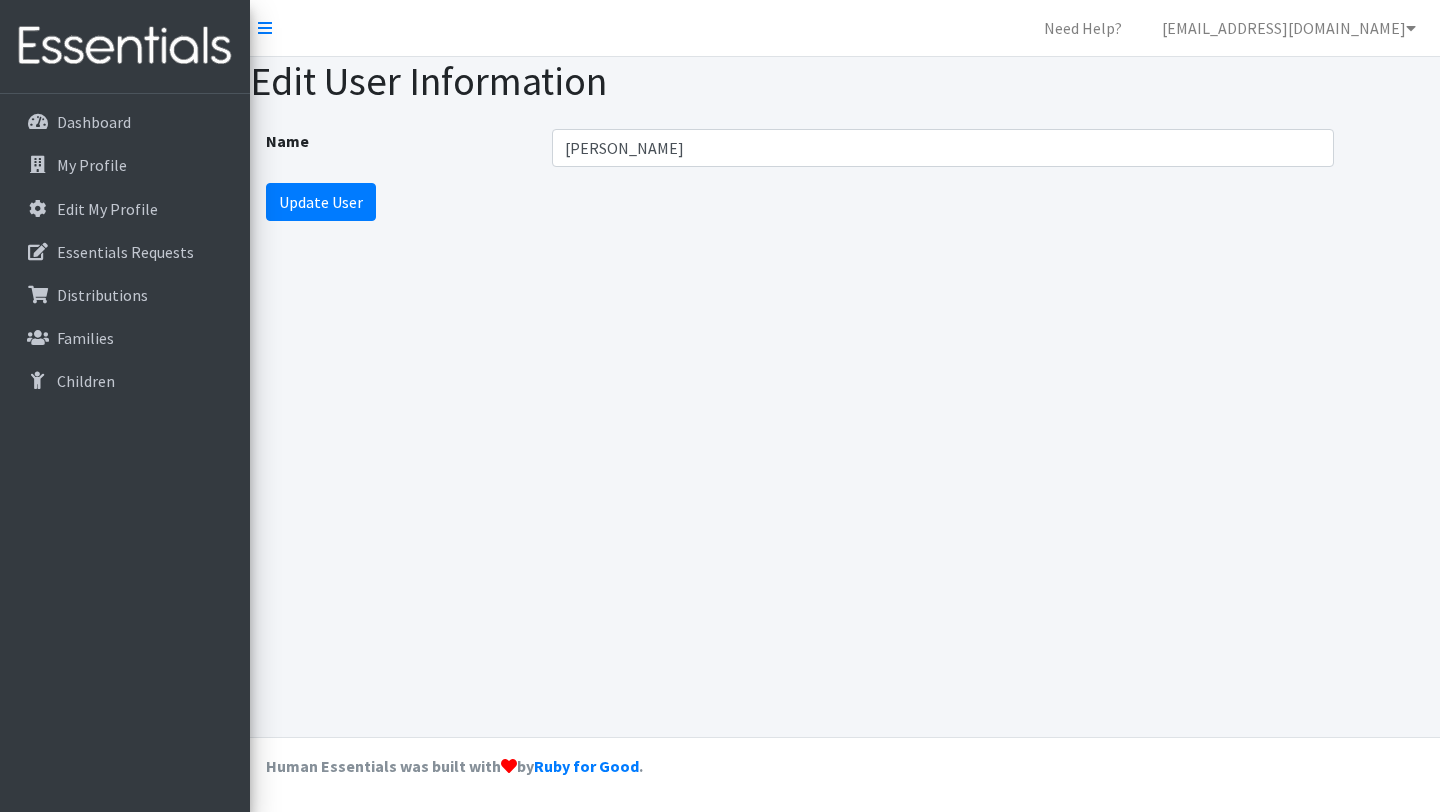 scroll, scrollTop: 0, scrollLeft: 0, axis: both 